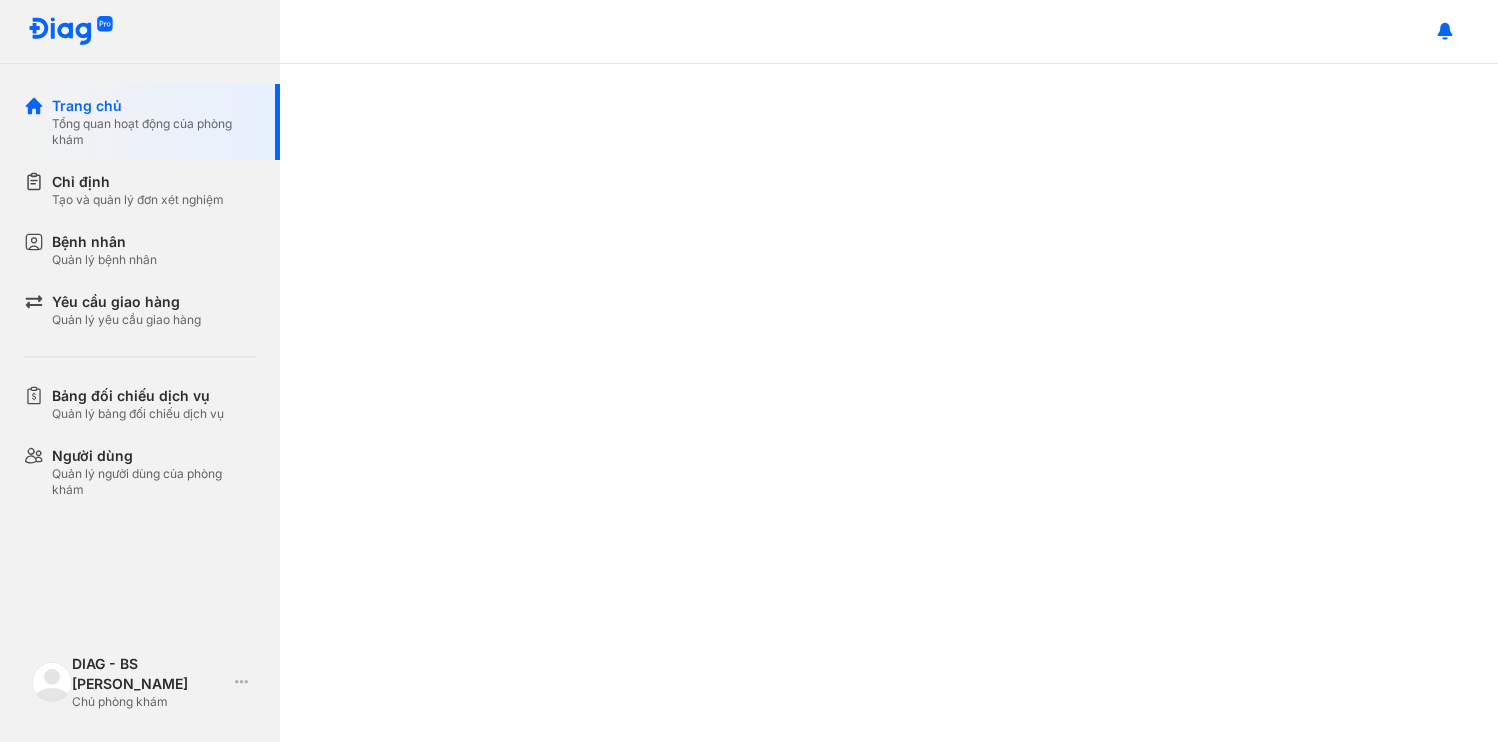 scroll, scrollTop: 0, scrollLeft: 0, axis: both 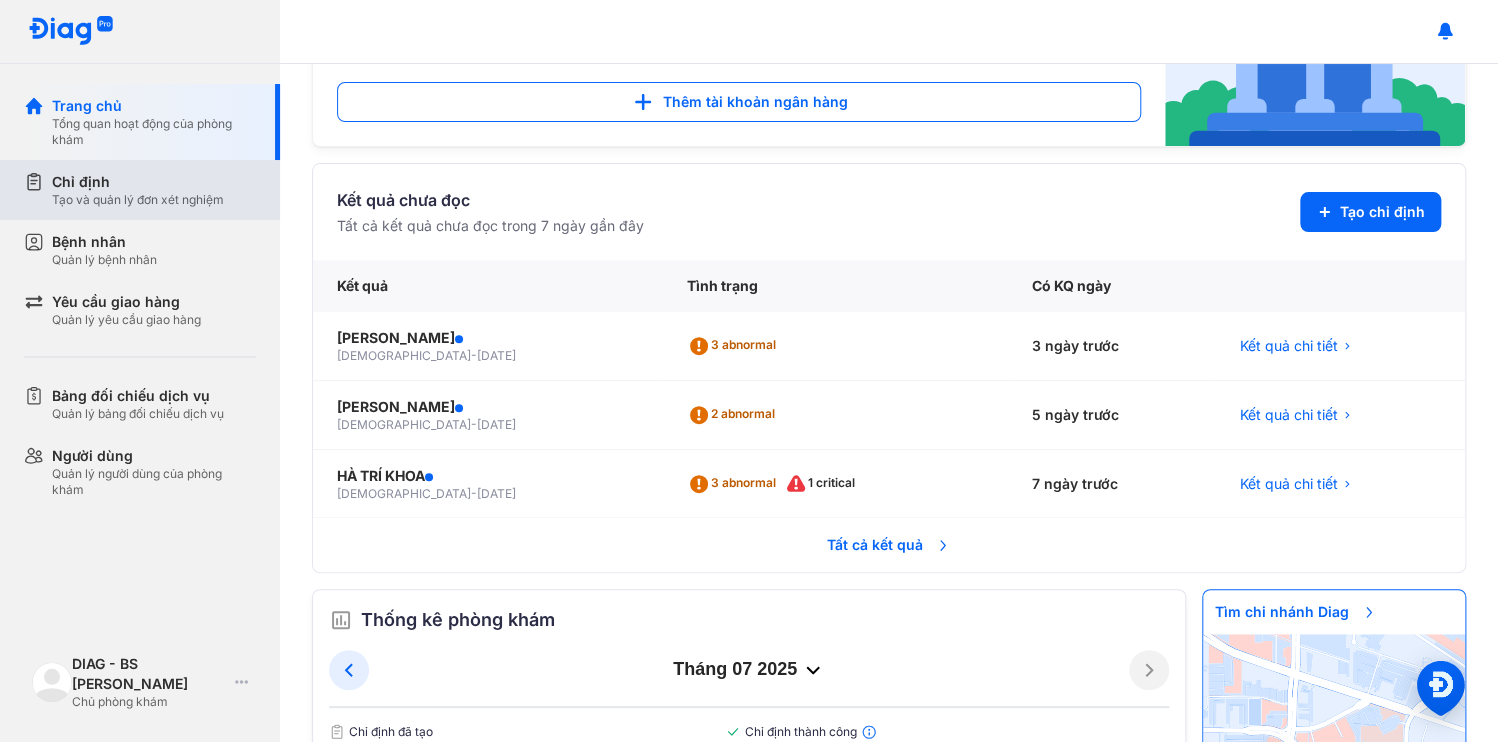 click on "Chỉ định" at bounding box center (138, 182) 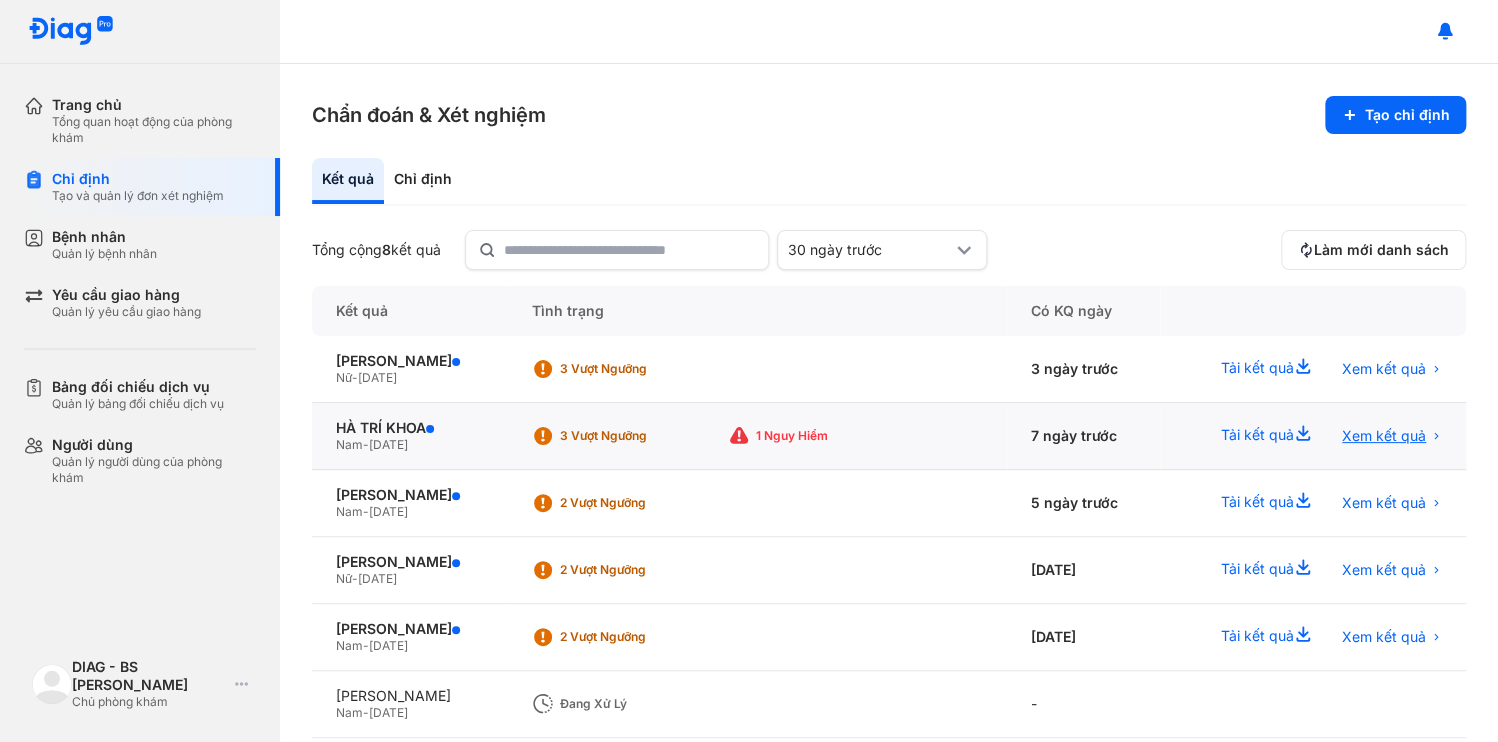 click on "Xem kết quả" at bounding box center [1384, 436] 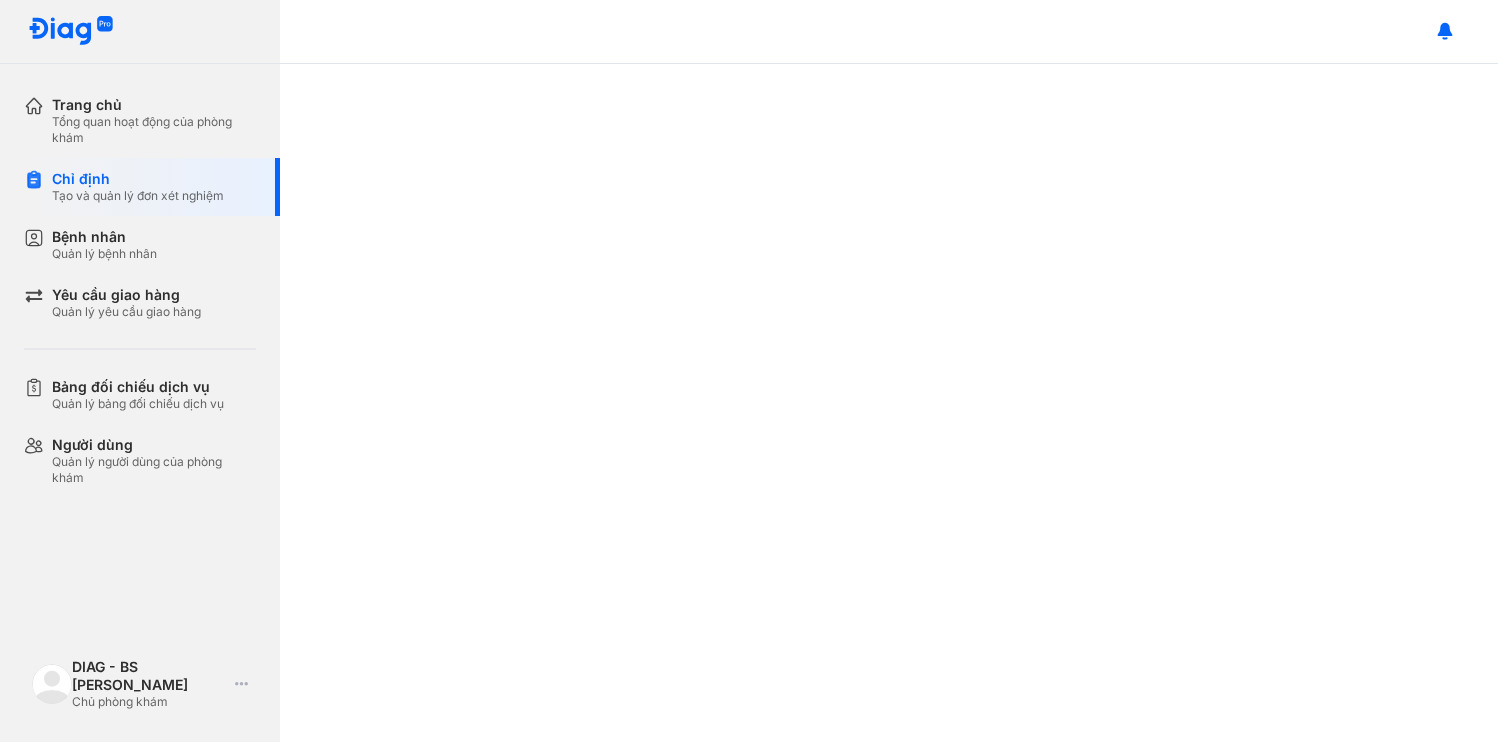 scroll, scrollTop: 0, scrollLeft: 0, axis: both 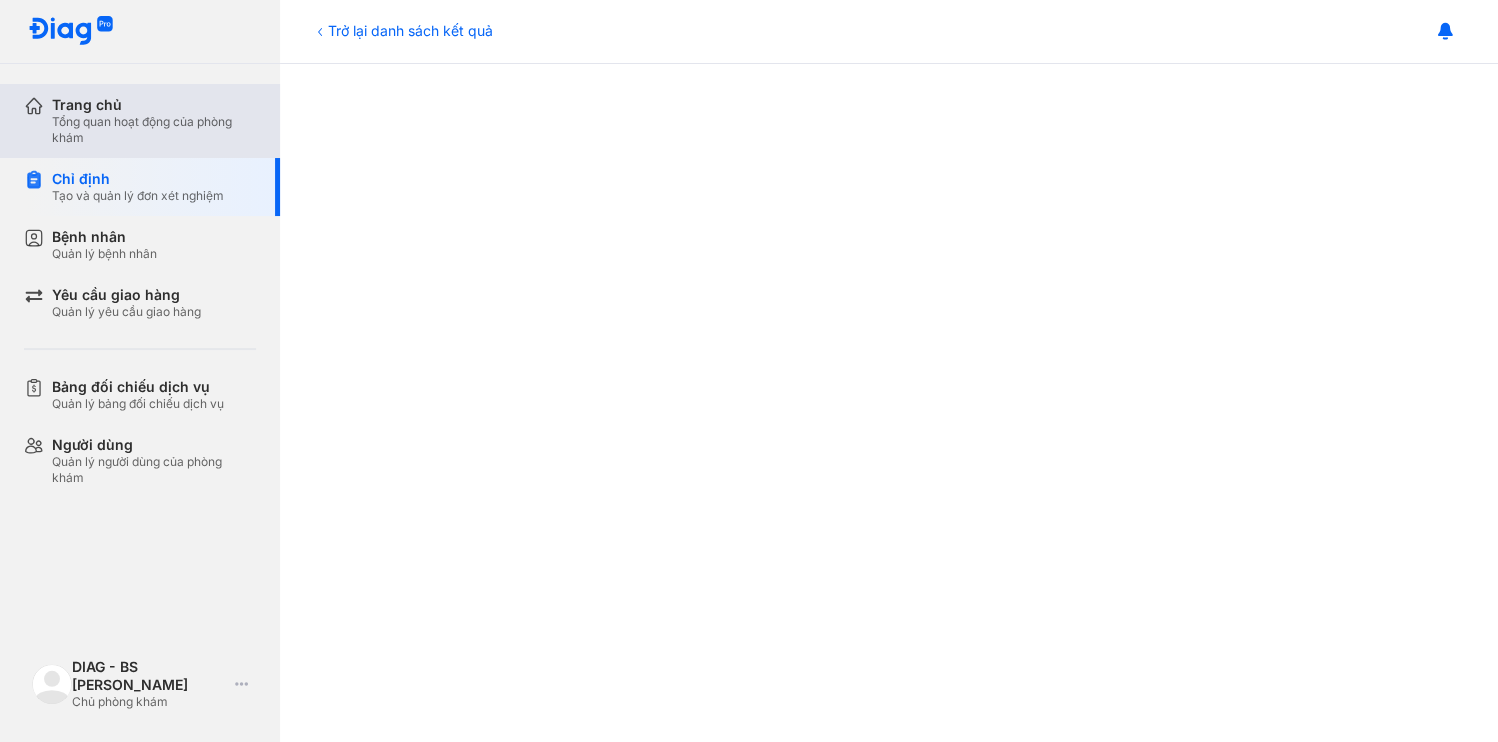 click on "Trang chủ" at bounding box center (154, 105) 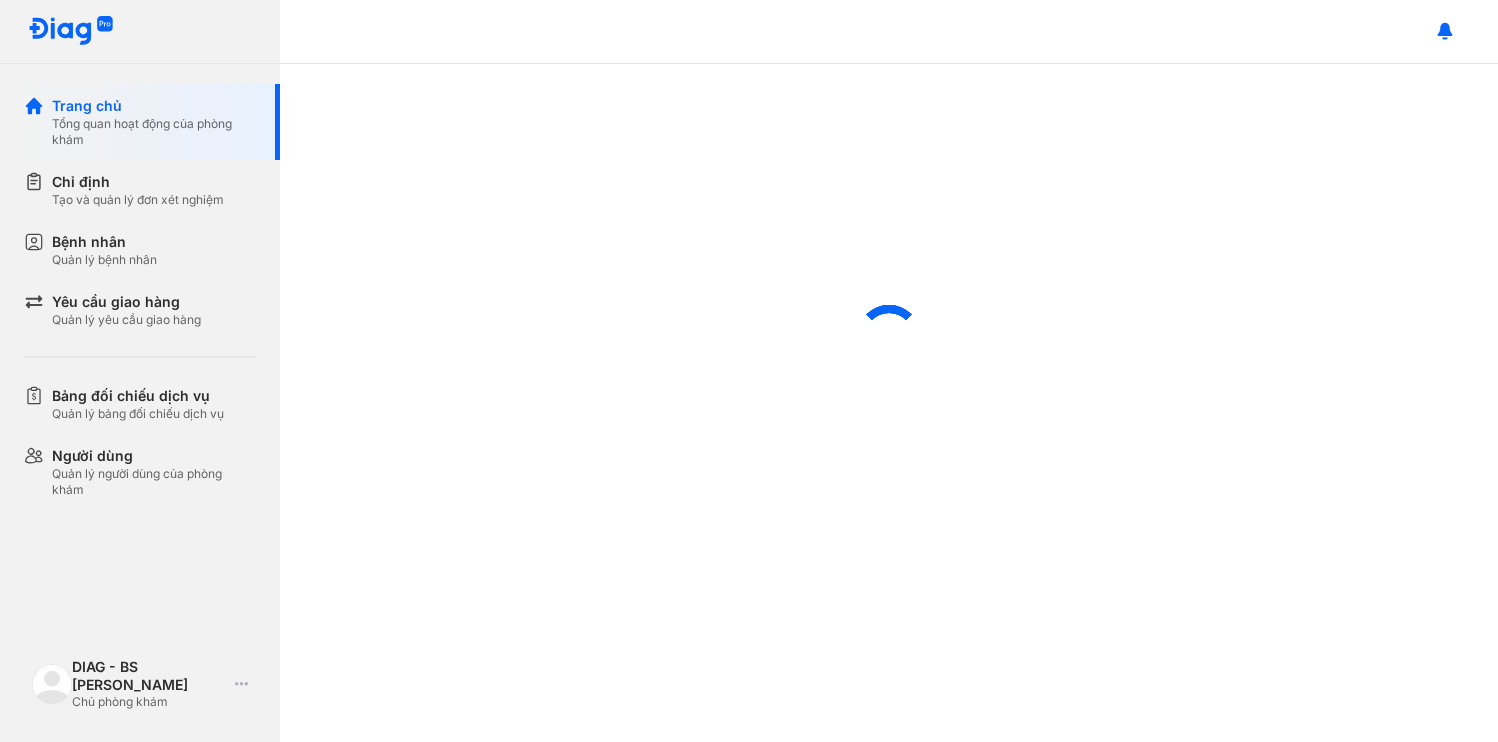 scroll, scrollTop: 0, scrollLeft: 0, axis: both 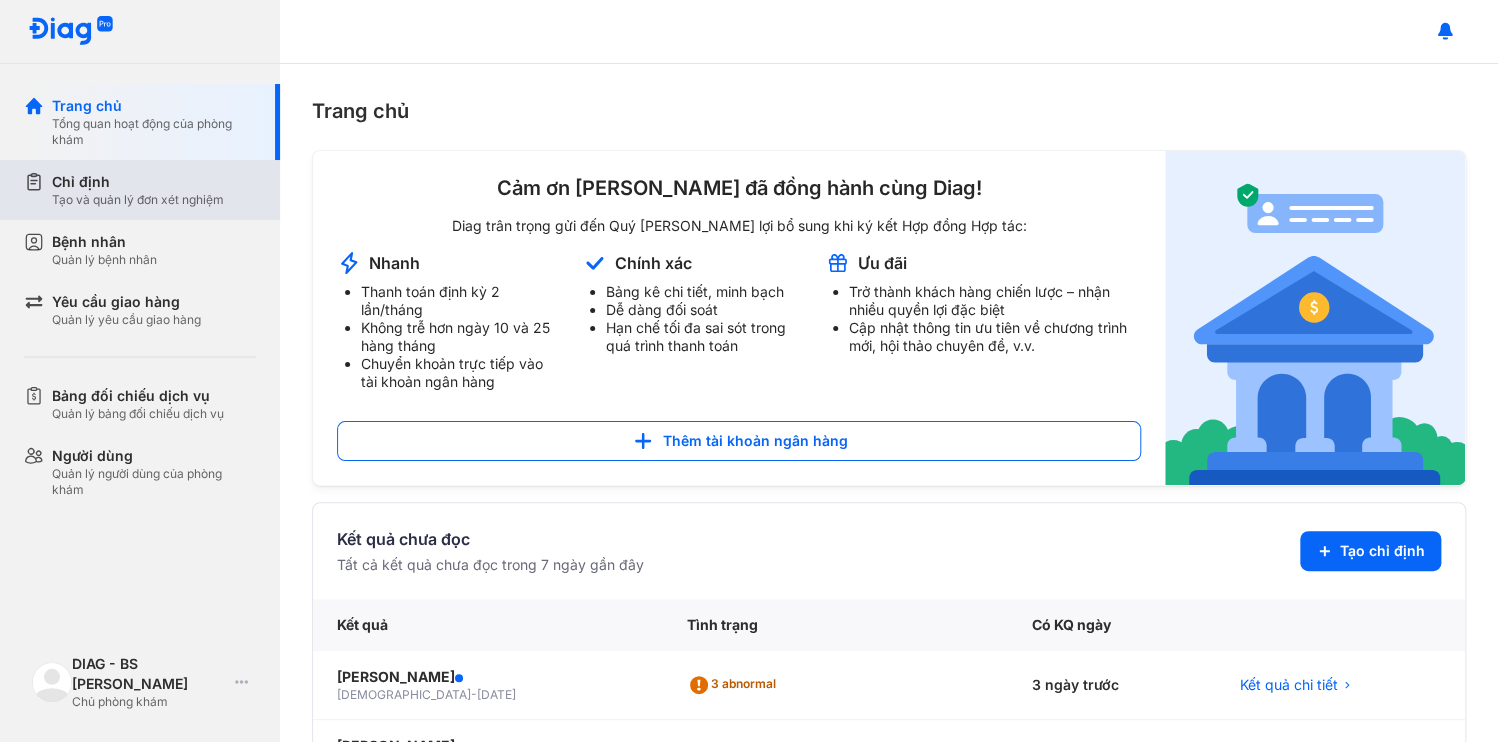 click on "Chỉ định" at bounding box center [138, 182] 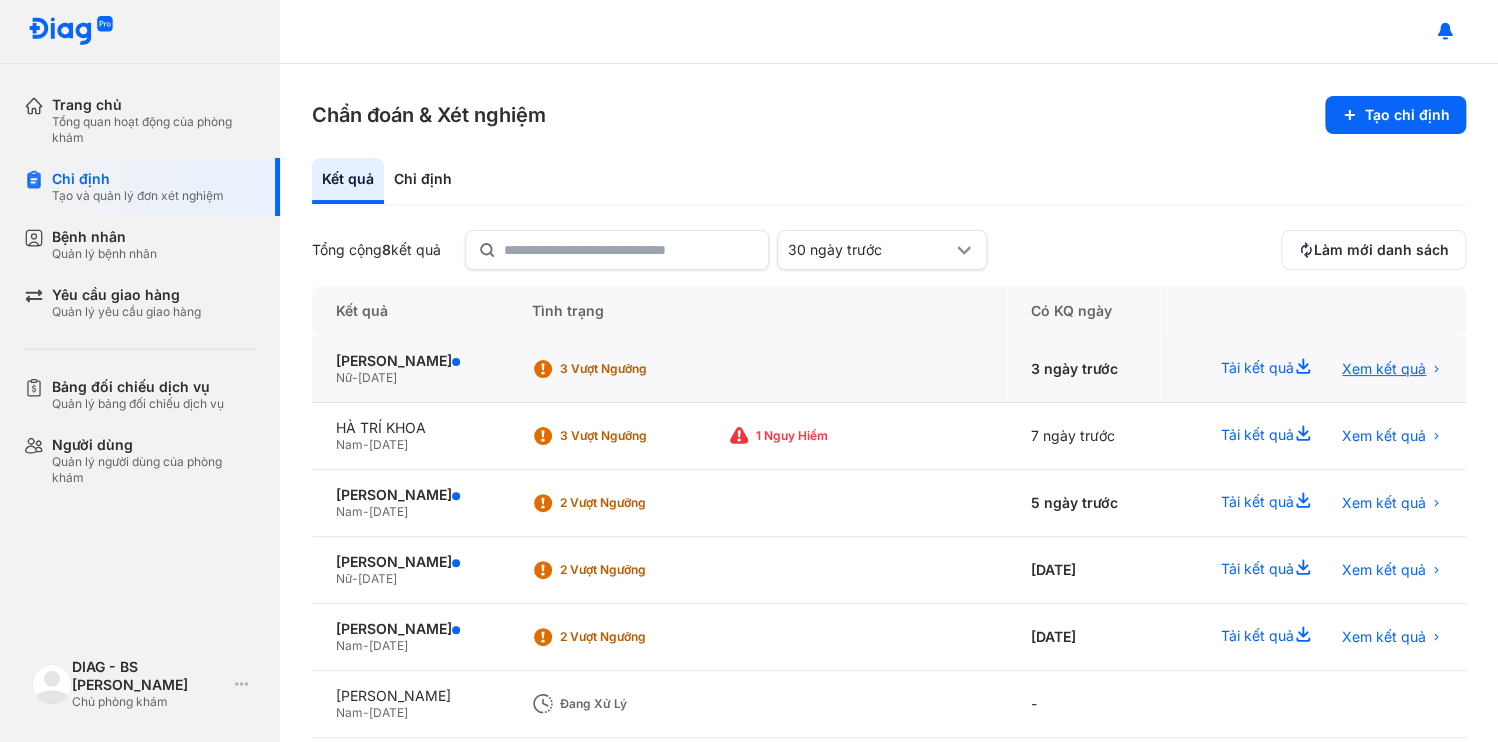 click on "Xem kết quả" at bounding box center (1384, 369) 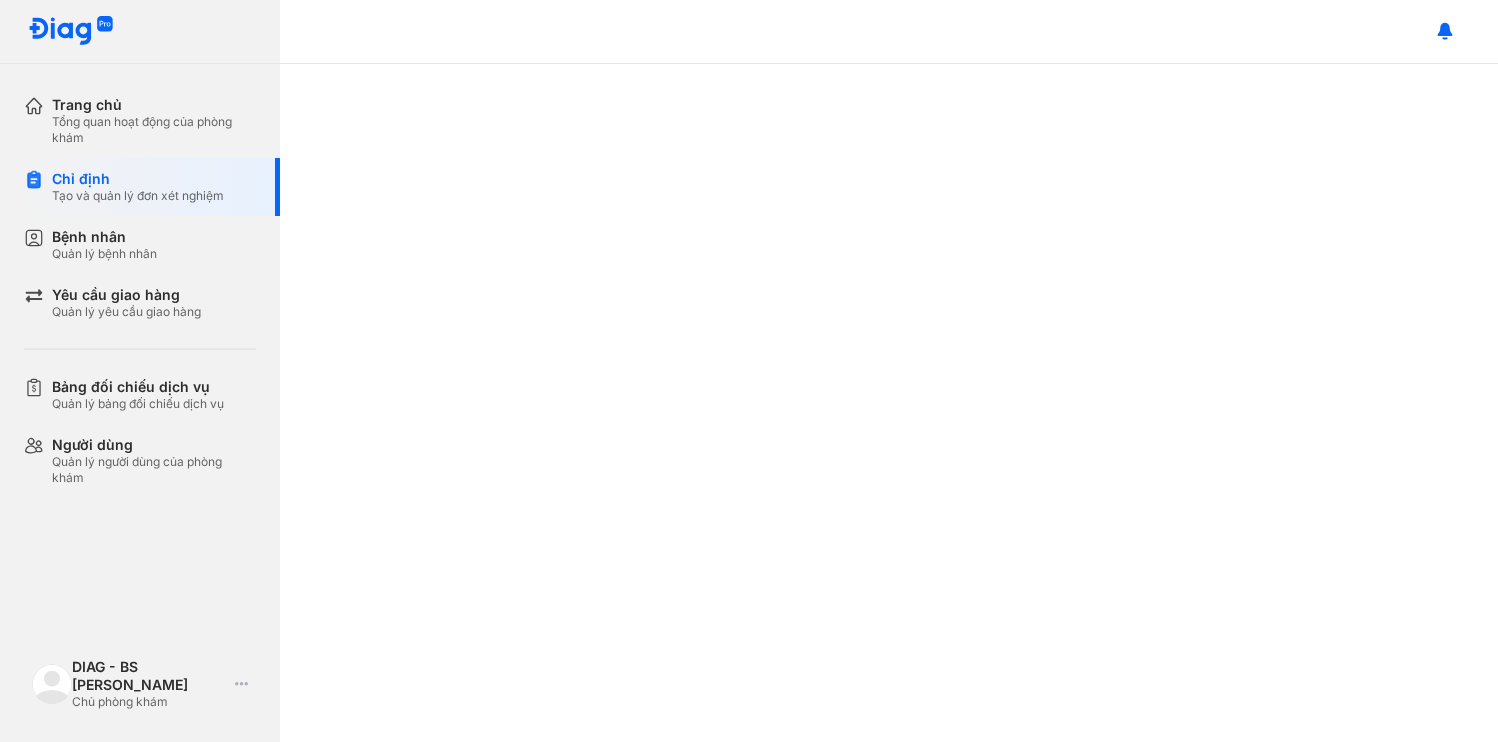 scroll, scrollTop: 0, scrollLeft: 0, axis: both 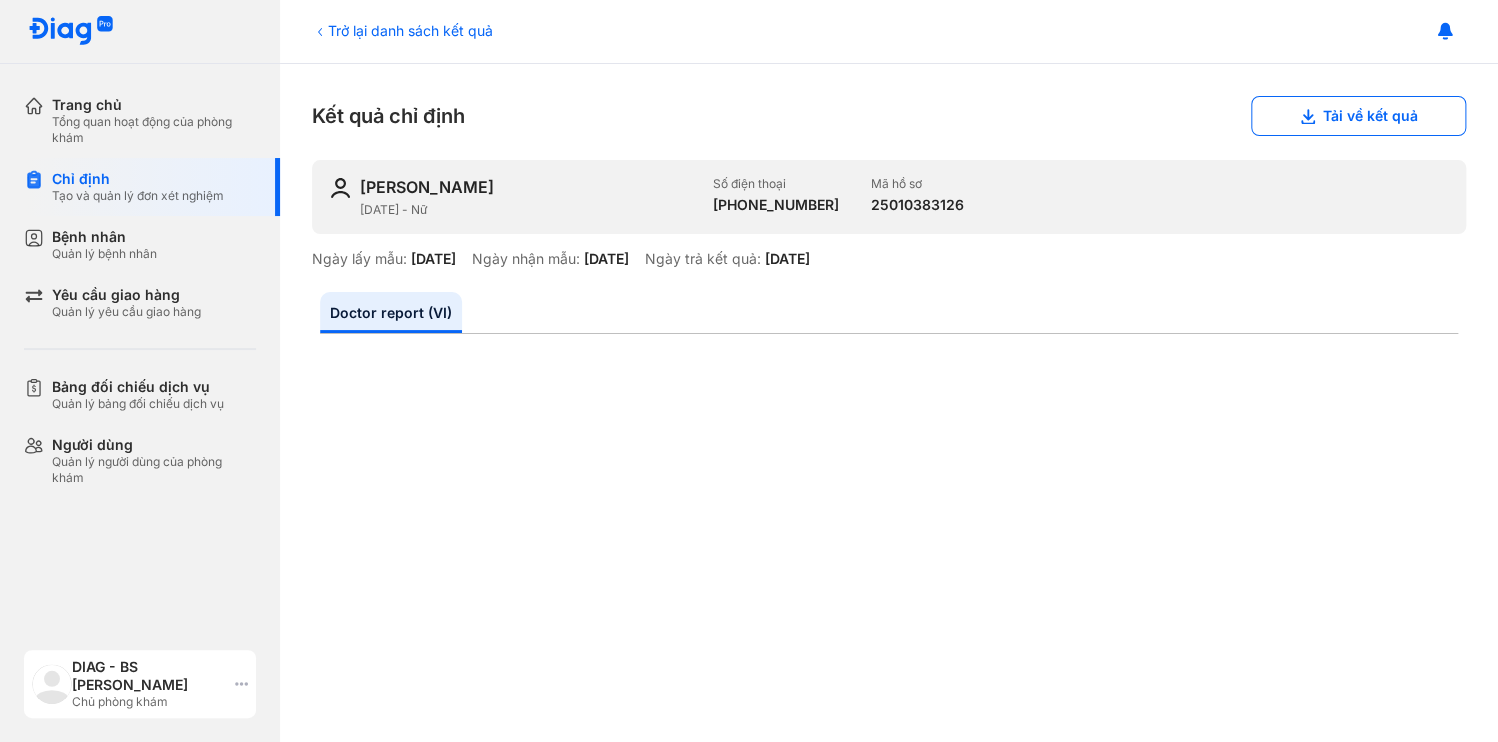 click 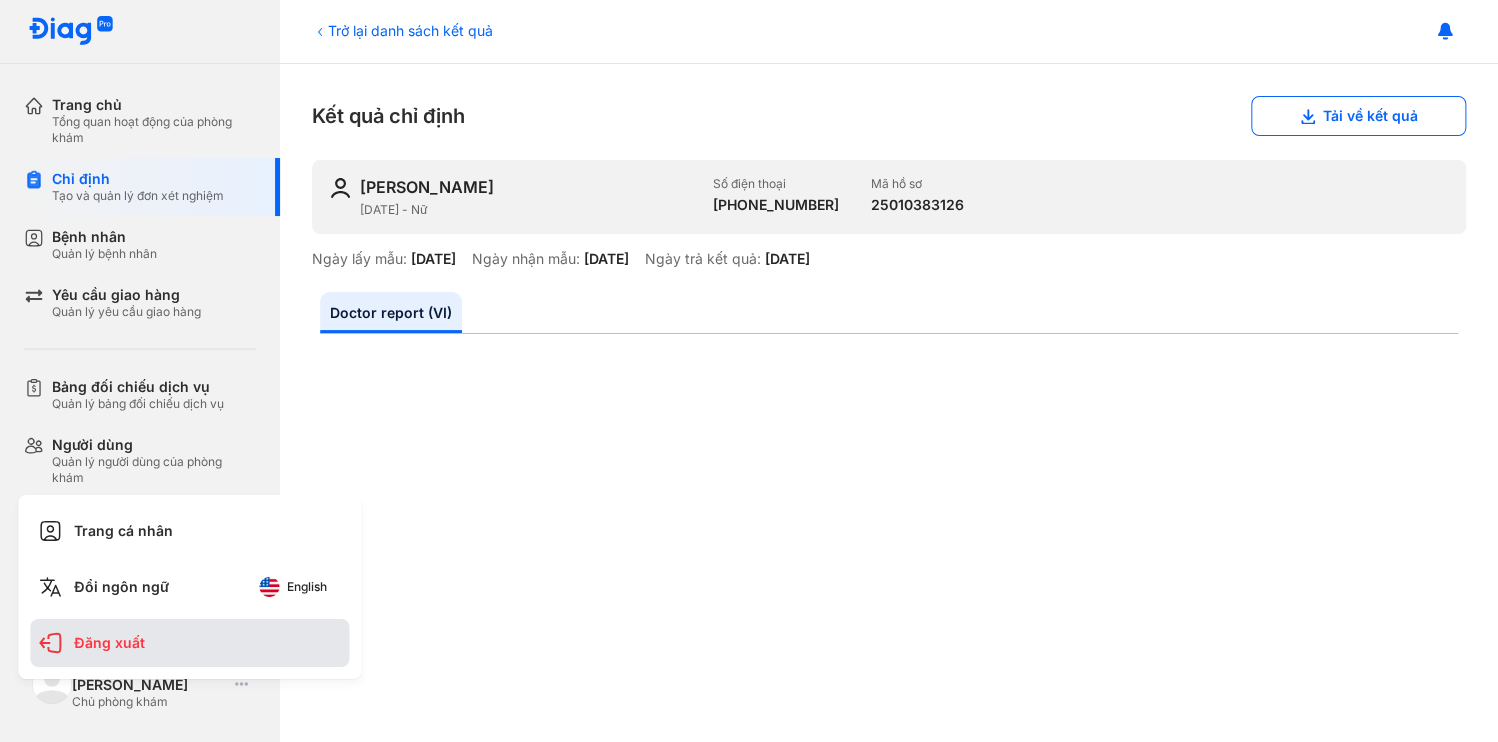 click on "Đăng xuất" 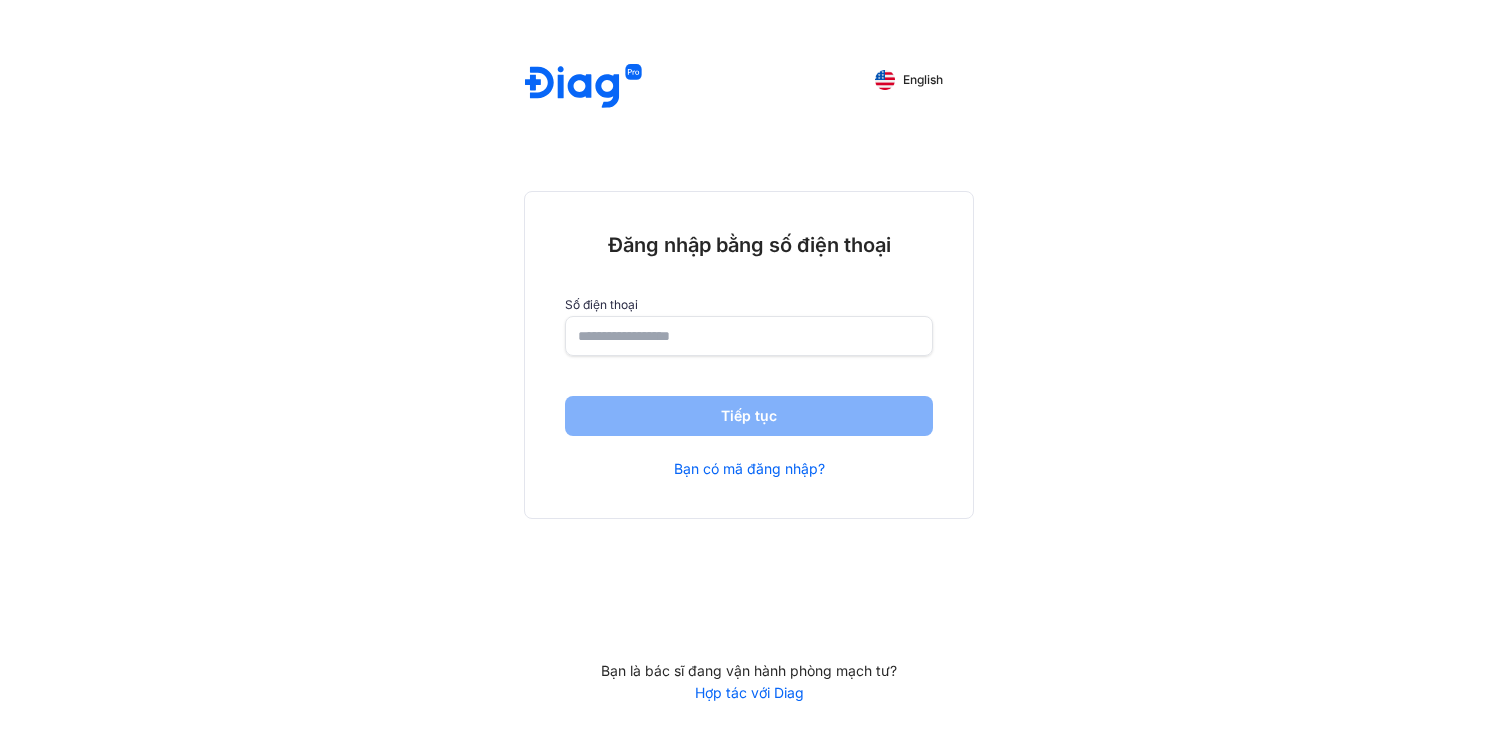 scroll, scrollTop: 0, scrollLeft: 0, axis: both 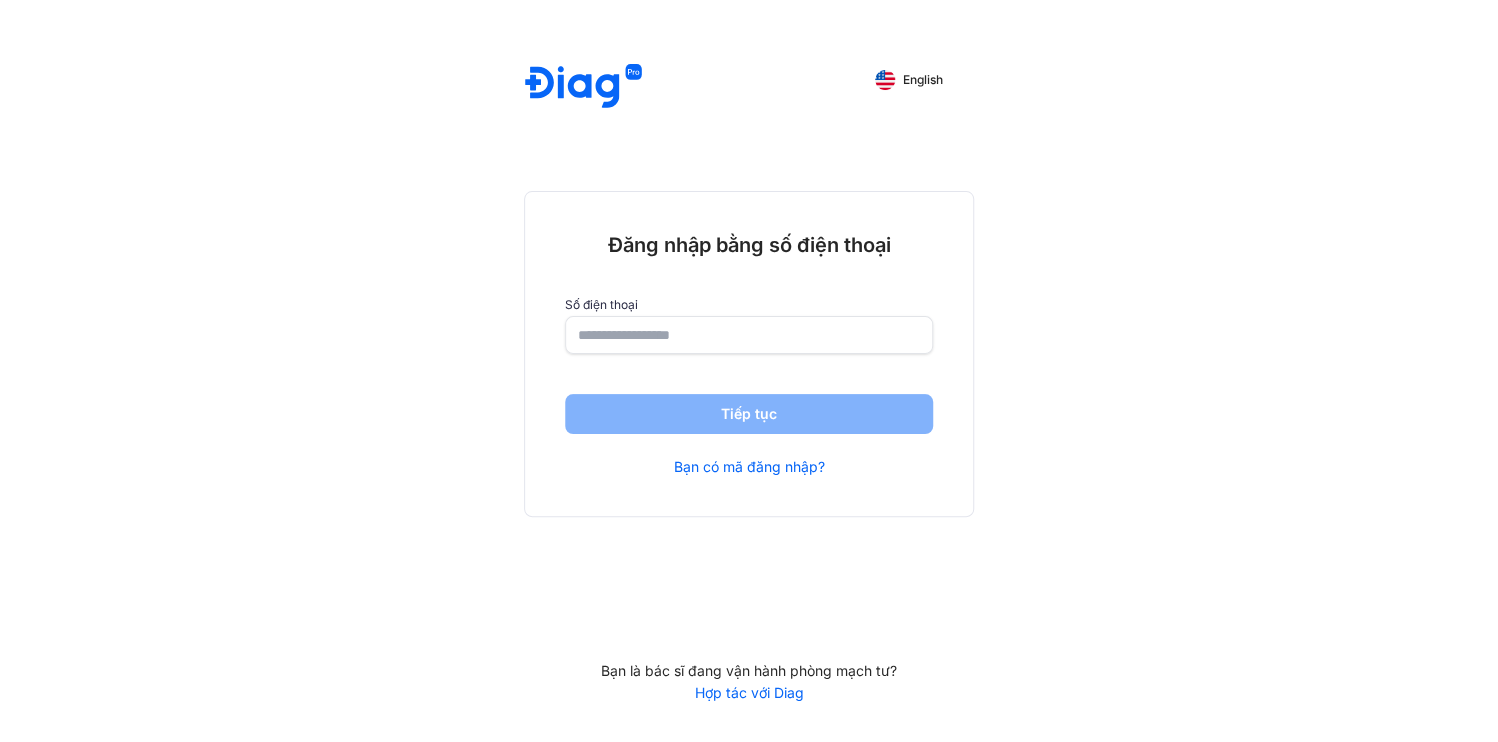 click 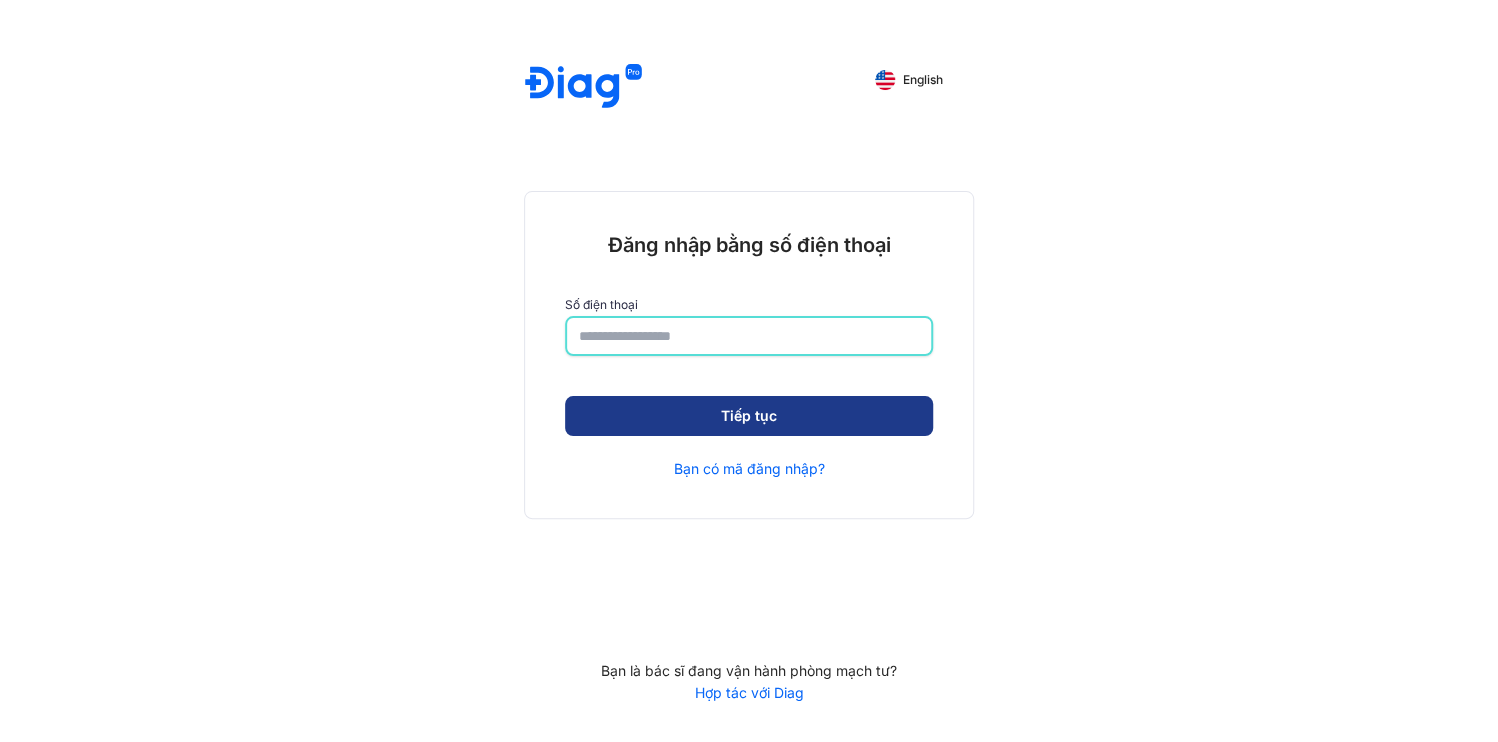 type on "**********" 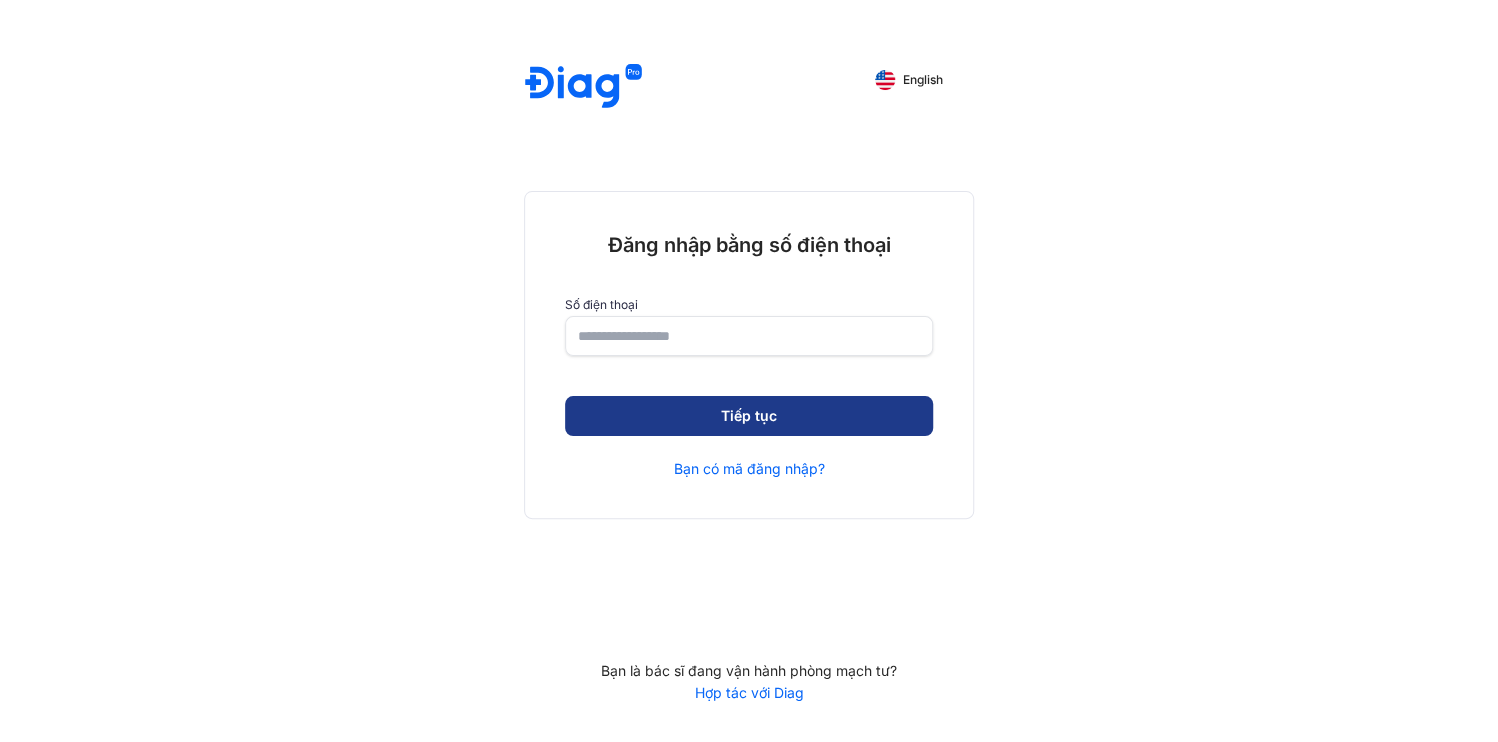 click on "Tiếp tục" at bounding box center [749, 416] 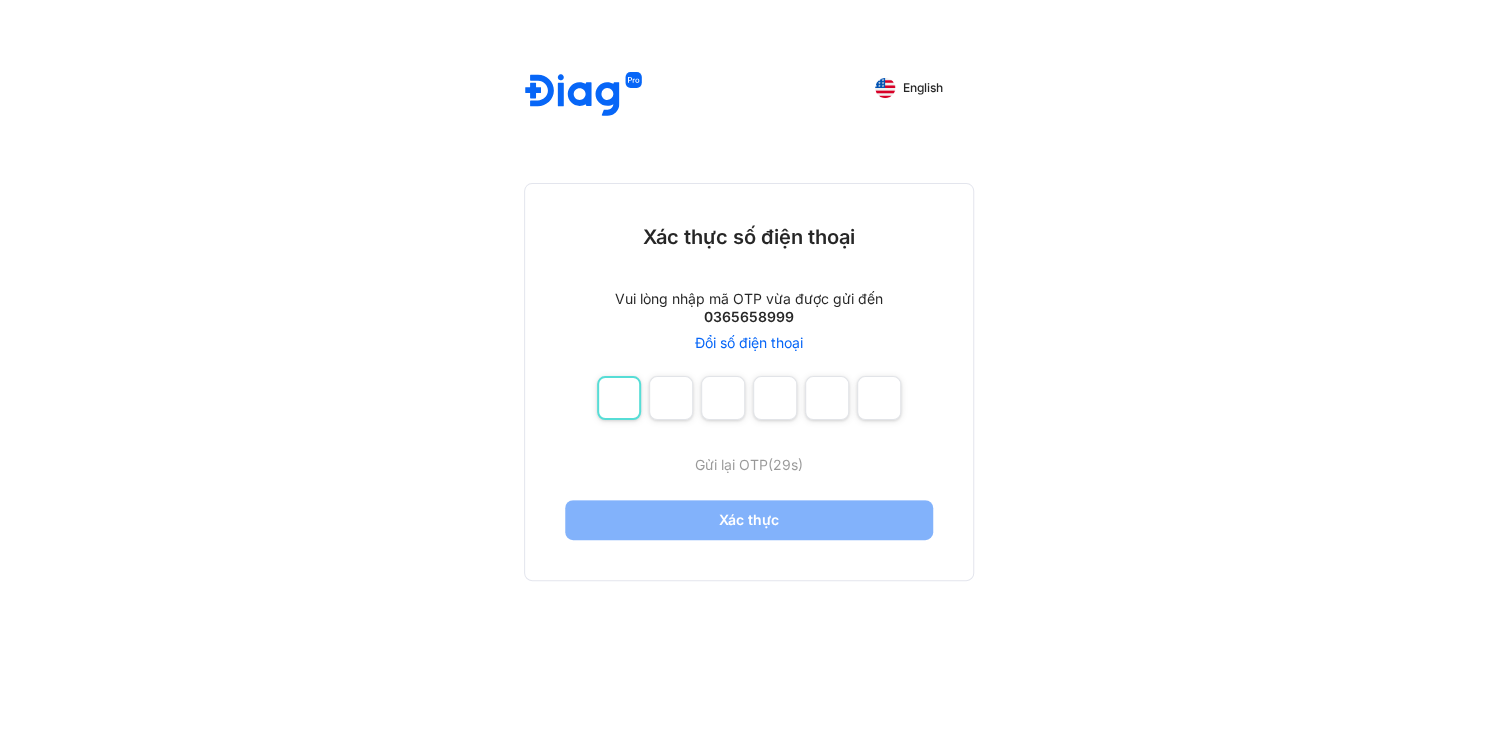 click at bounding box center [619, 398] 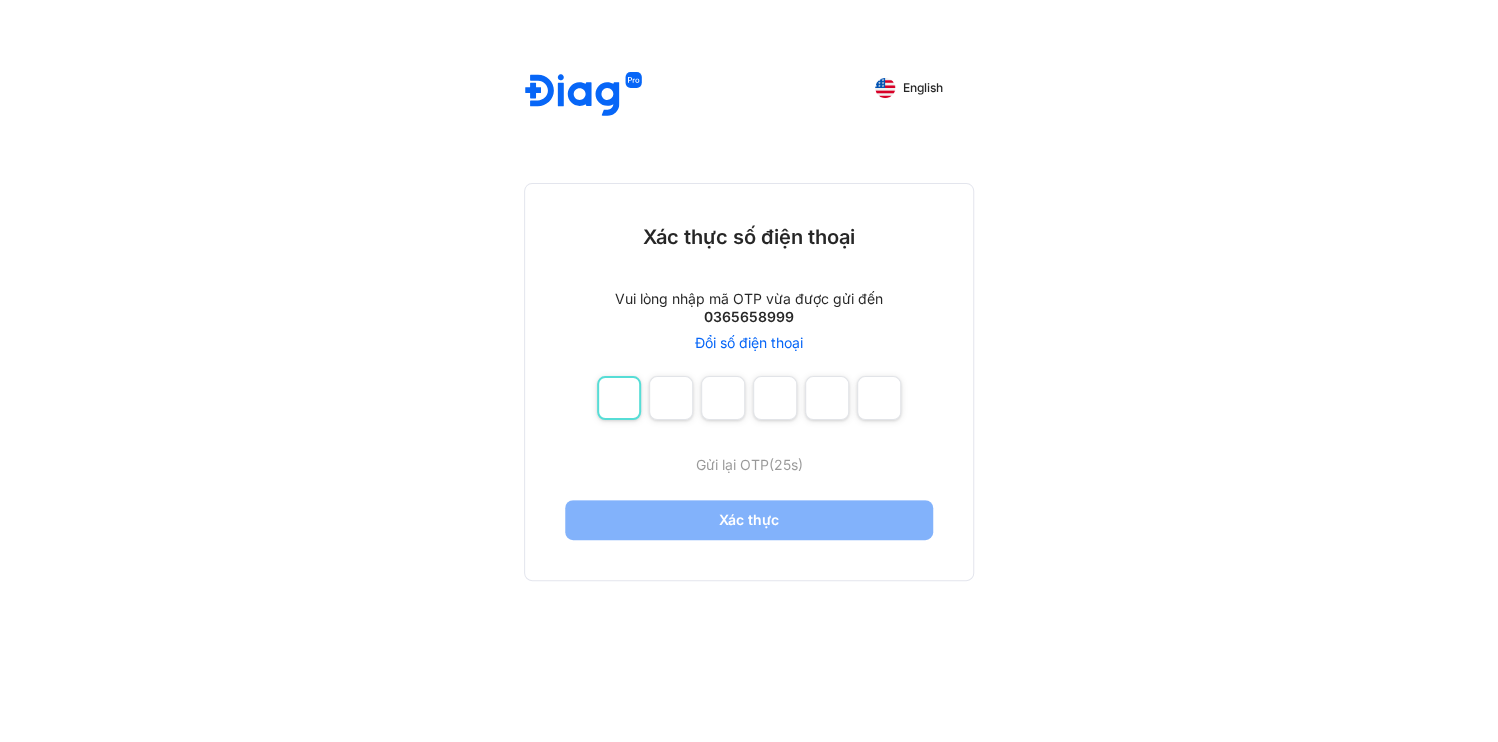 type on "*" 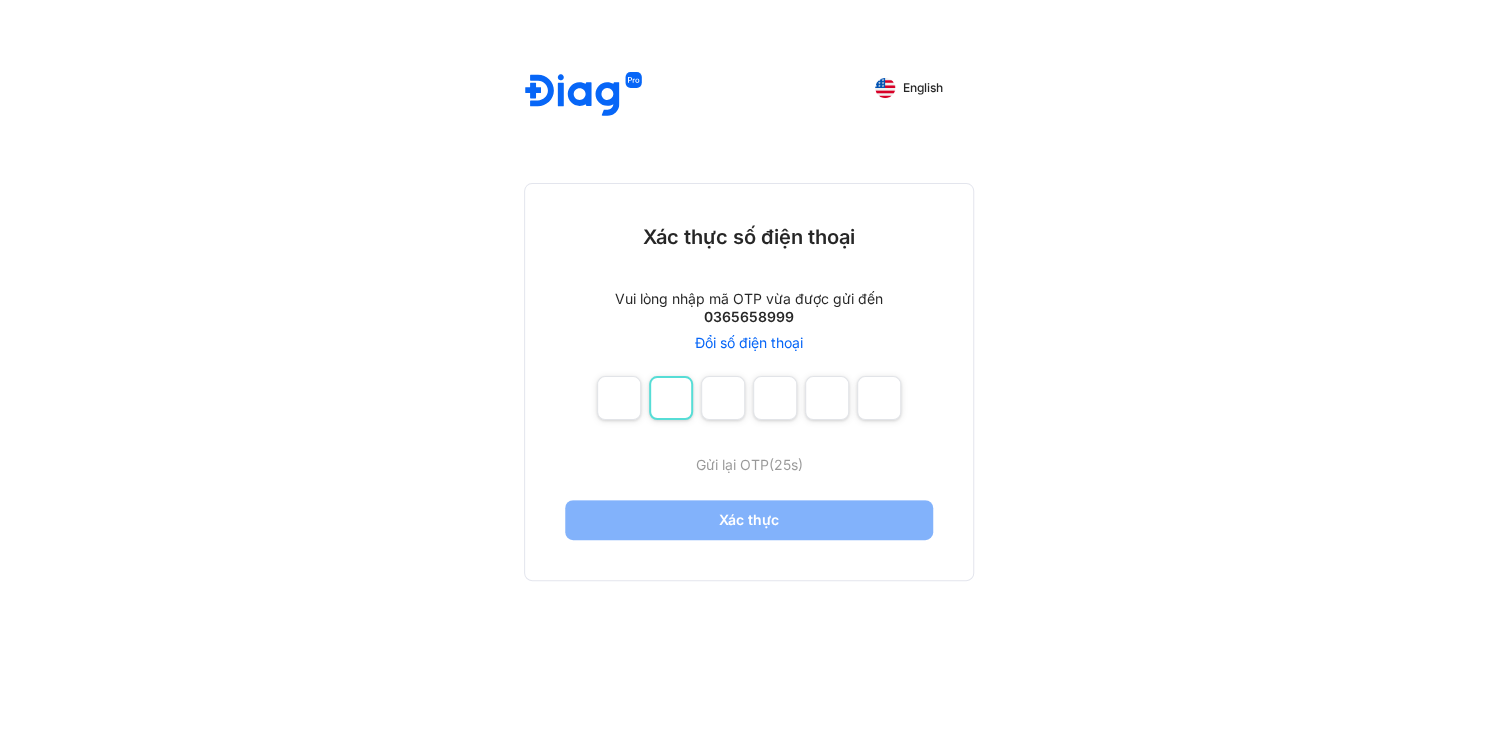 type on "*" 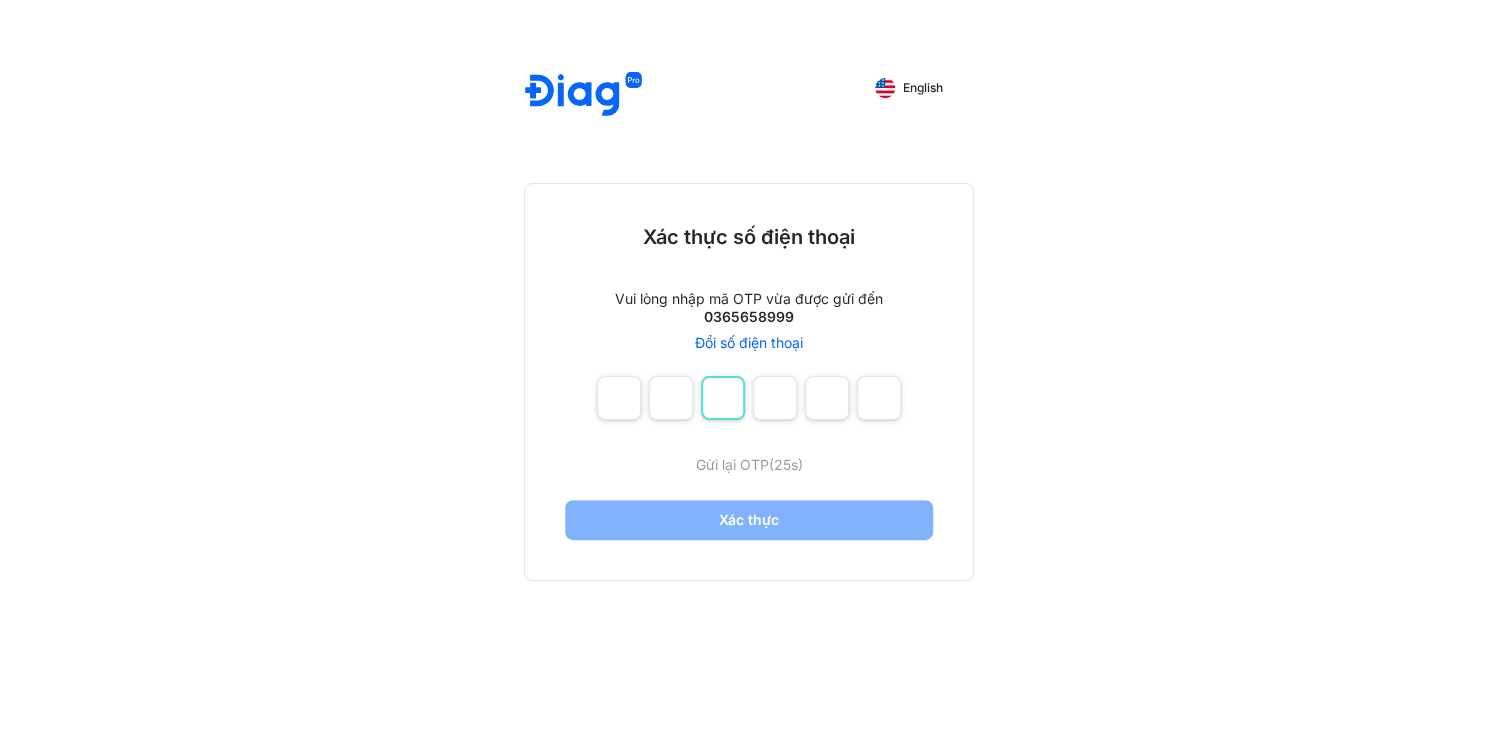 type on "*" 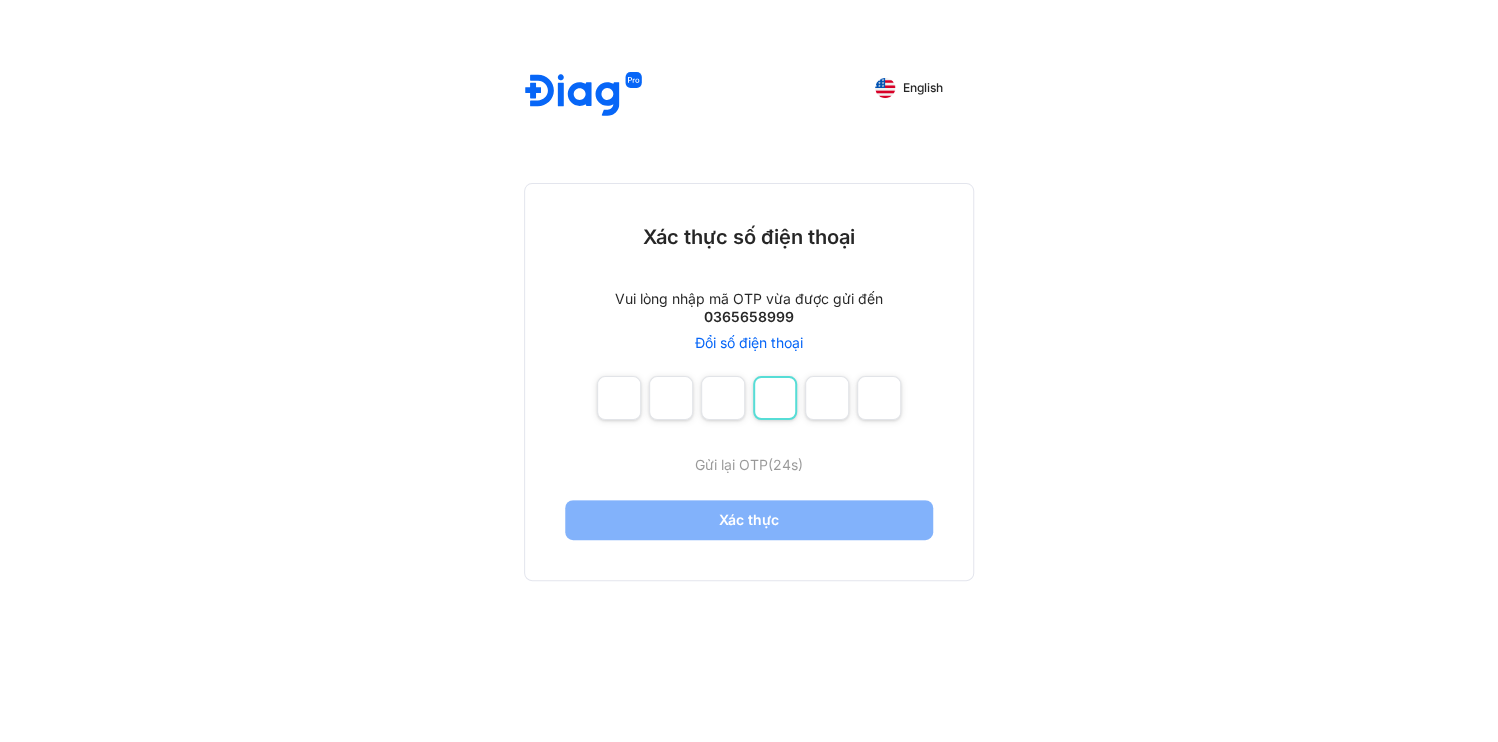 type on "*" 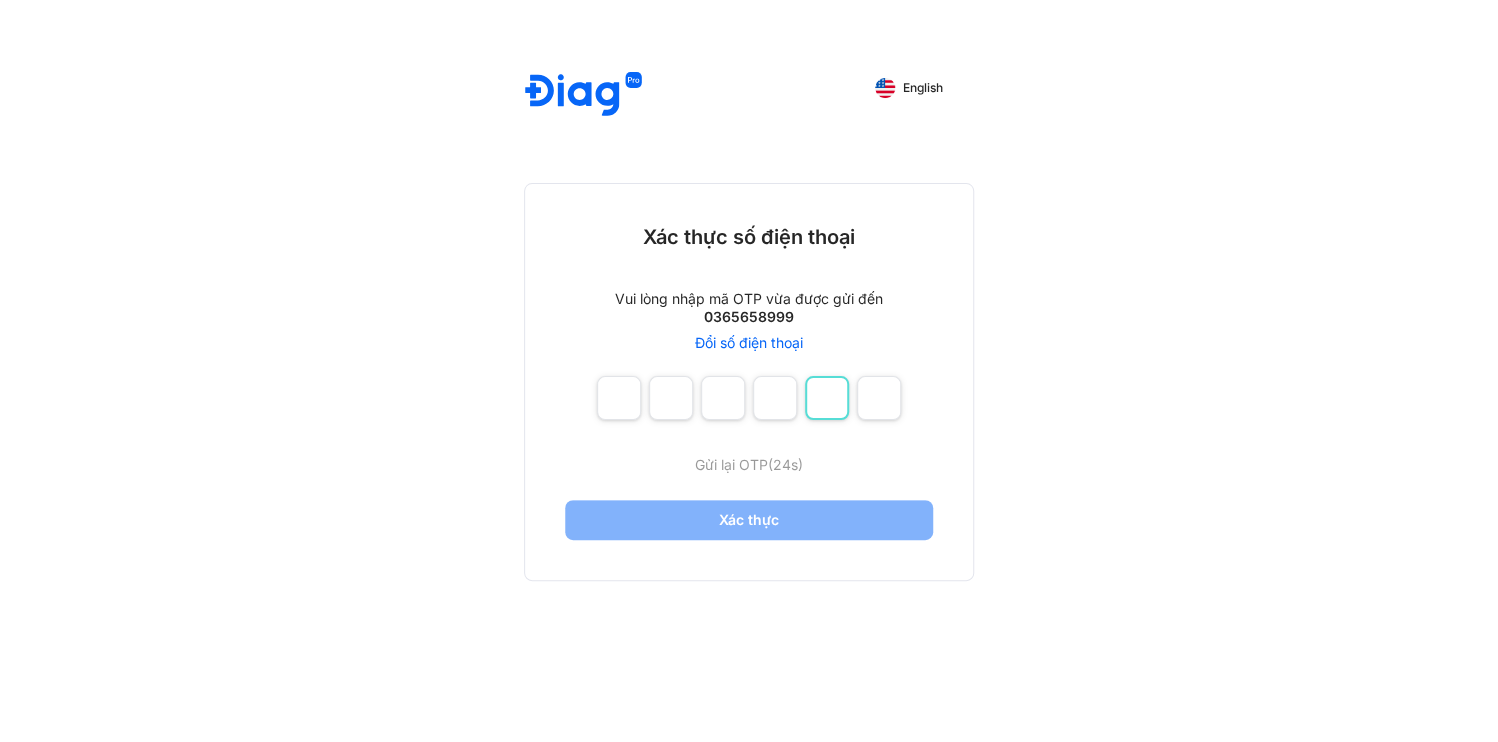 type on "*" 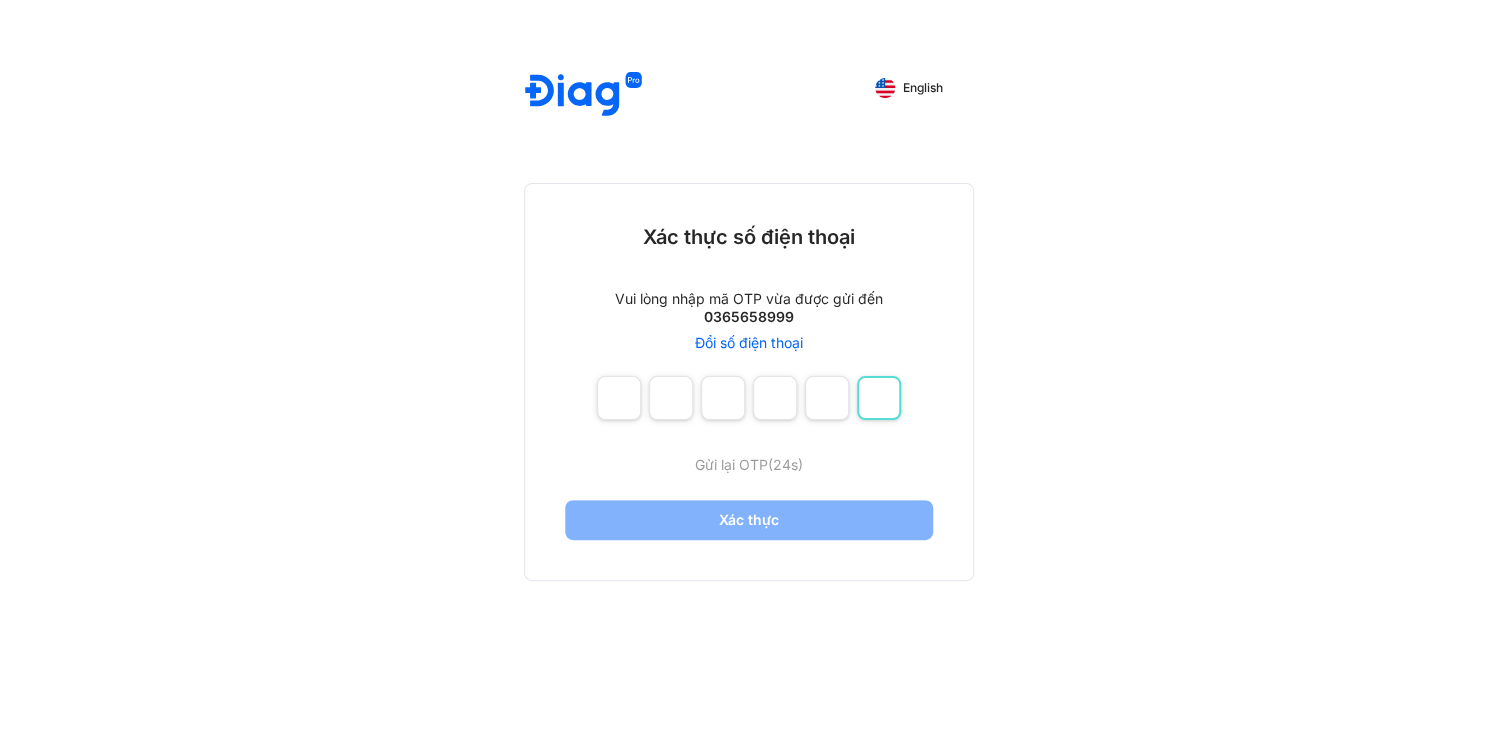 type on "*" 